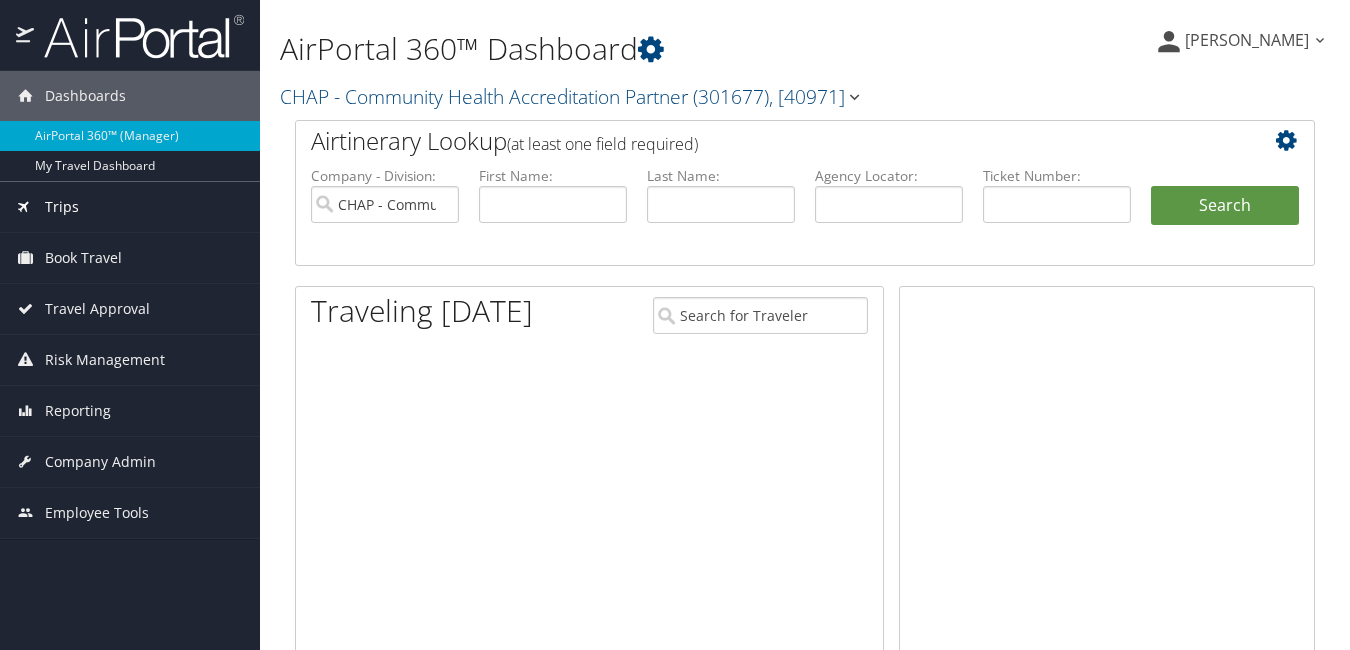 scroll, scrollTop: 0, scrollLeft: 0, axis: both 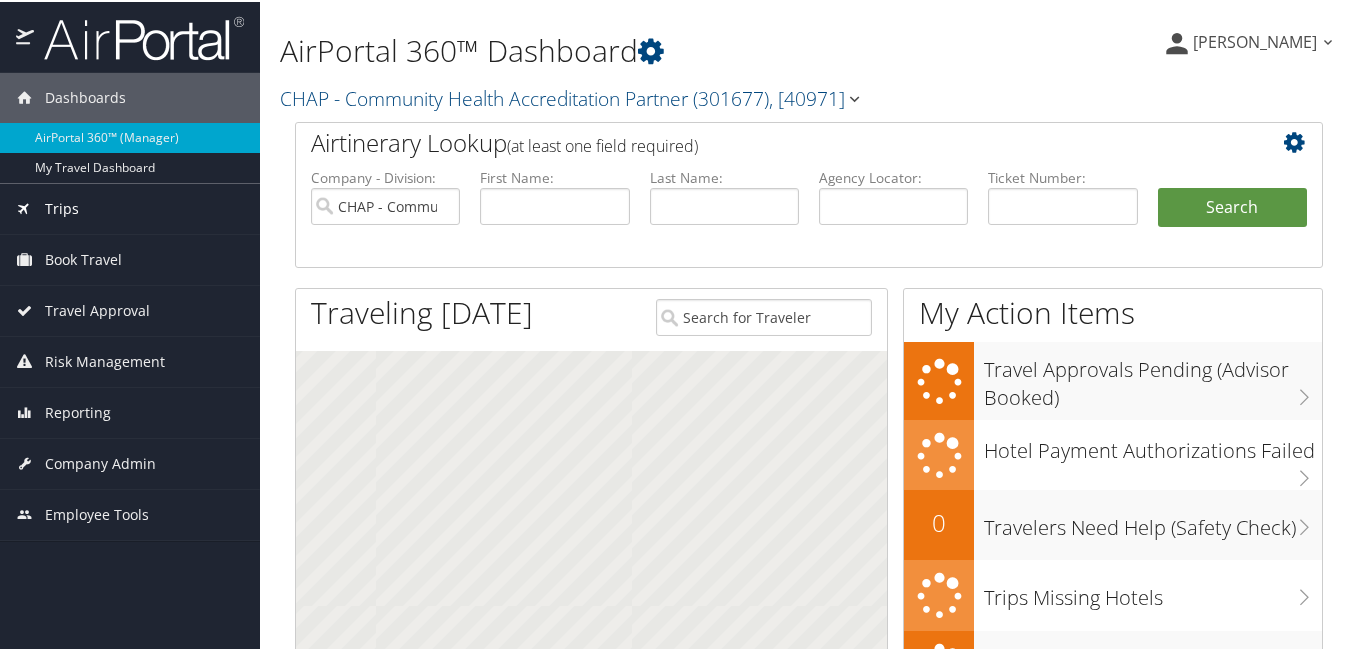 click on "Trips" at bounding box center [62, 207] 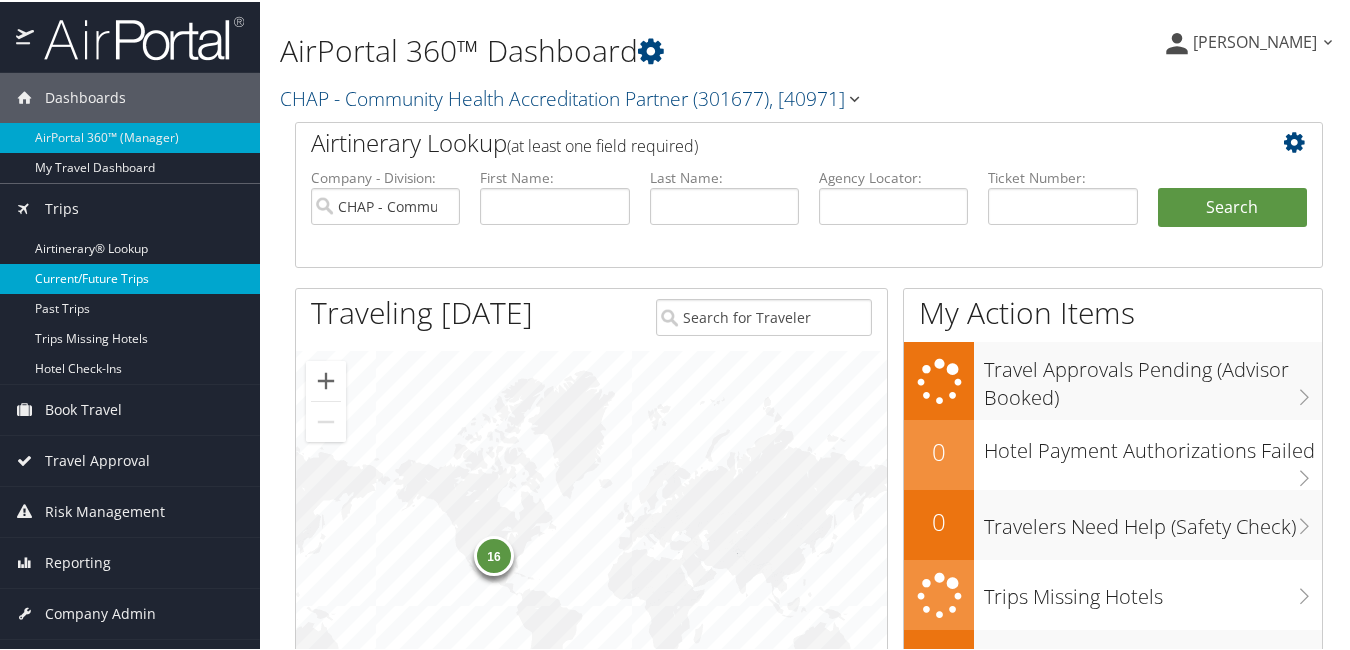 click on "Current/Future Trips" at bounding box center (130, 277) 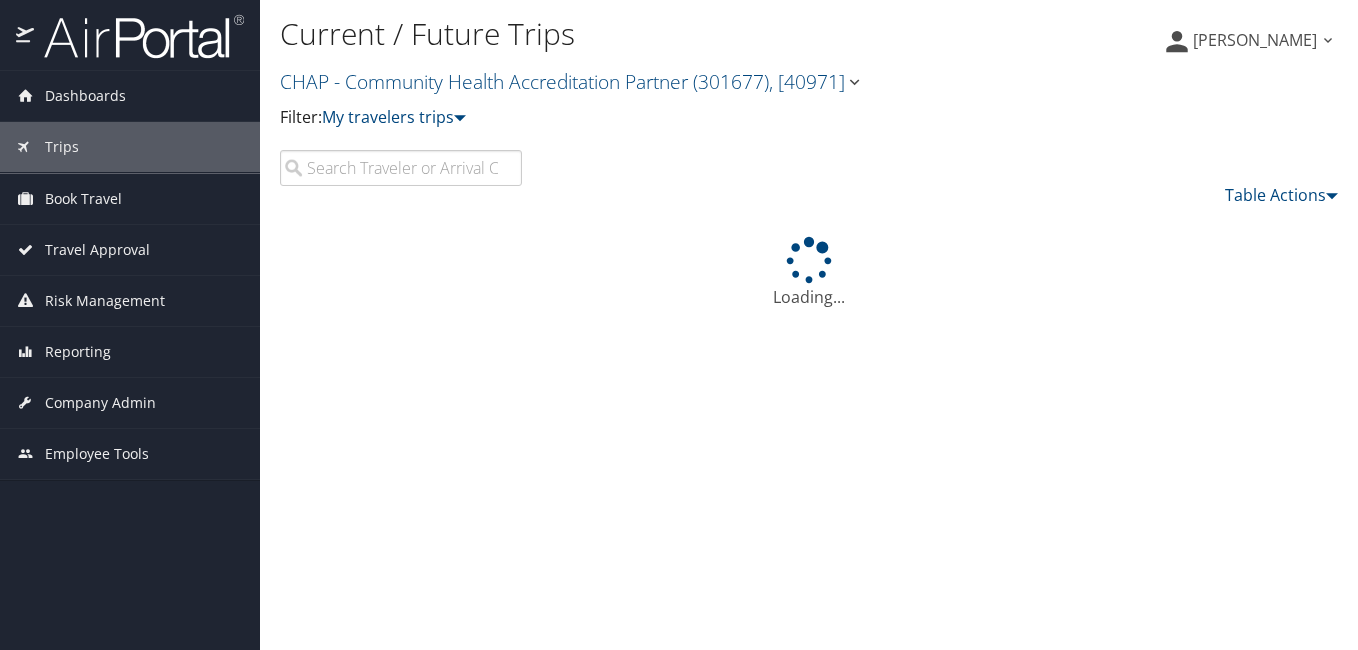 scroll, scrollTop: 0, scrollLeft: 0, axis: both 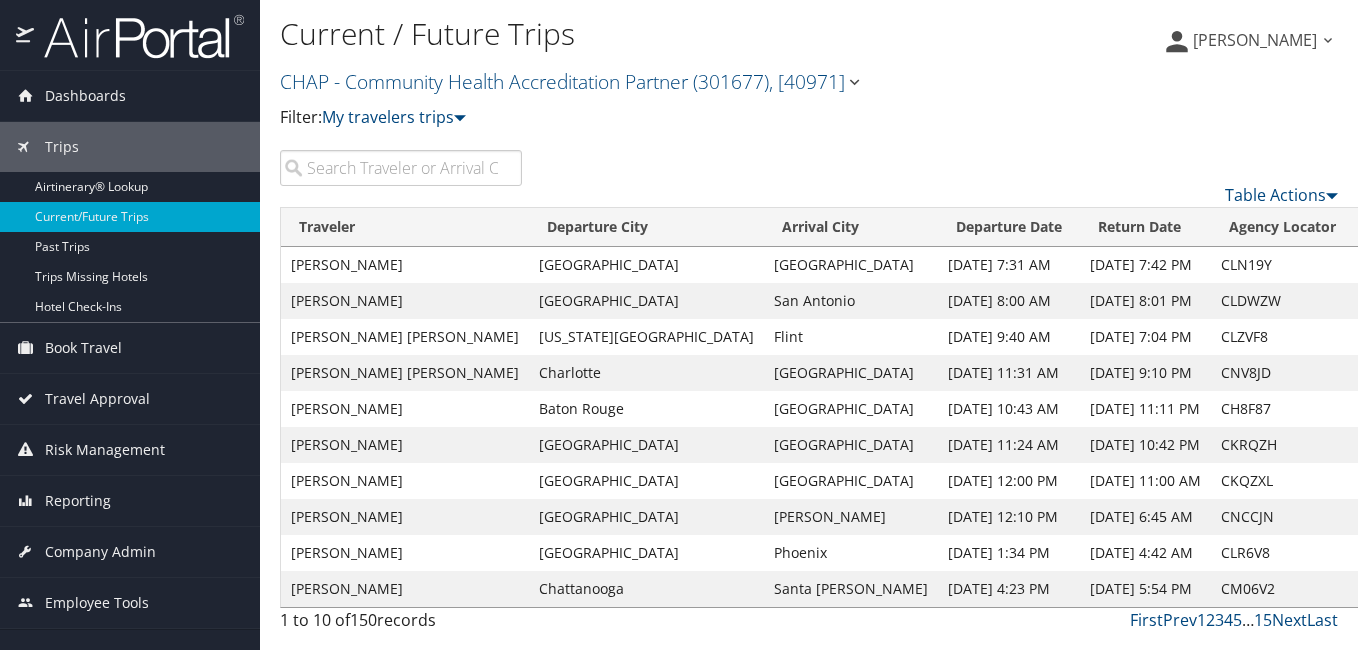 click at bounding box center [401, 168] 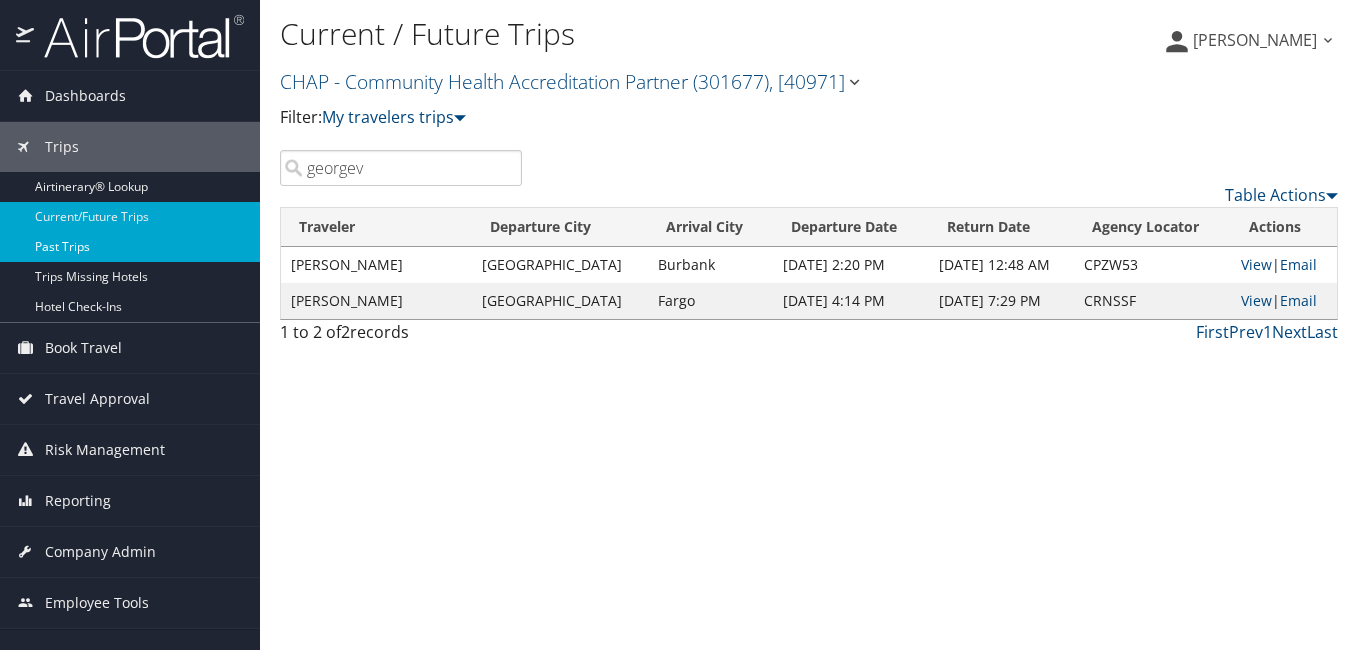 type on "georgev" 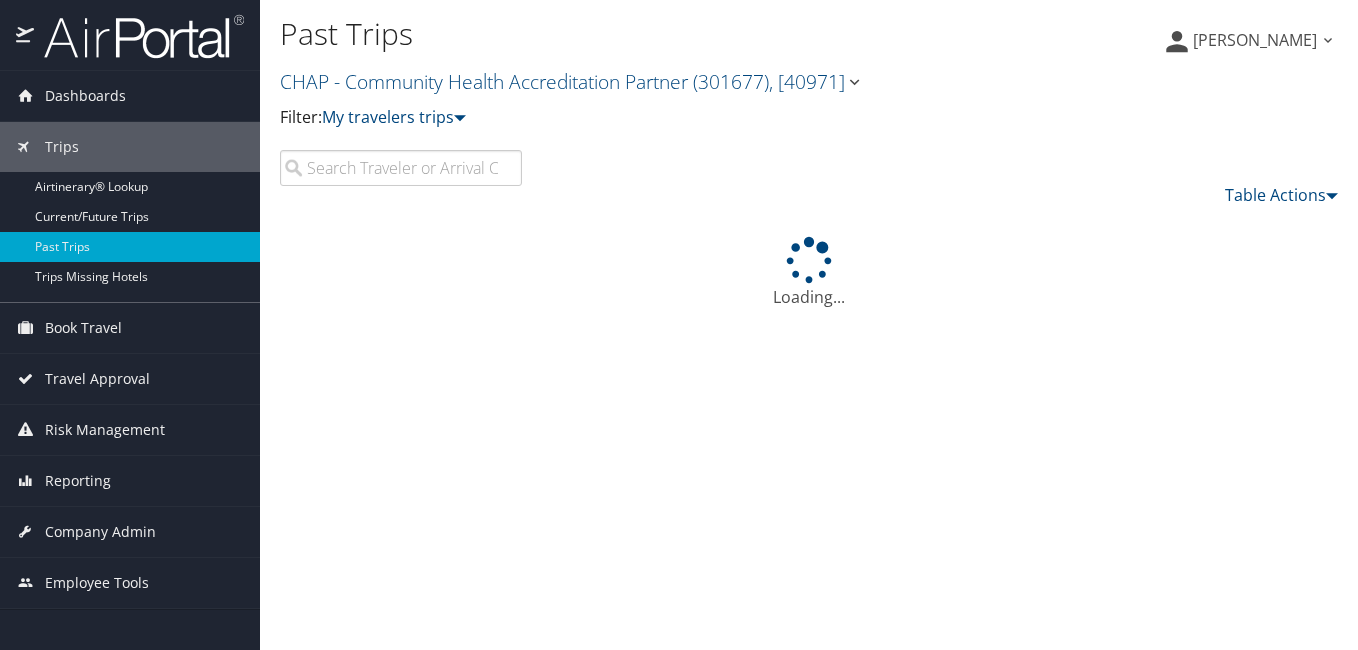 scroll, scrollTop: 0, scrollLeft: 0, axis: both 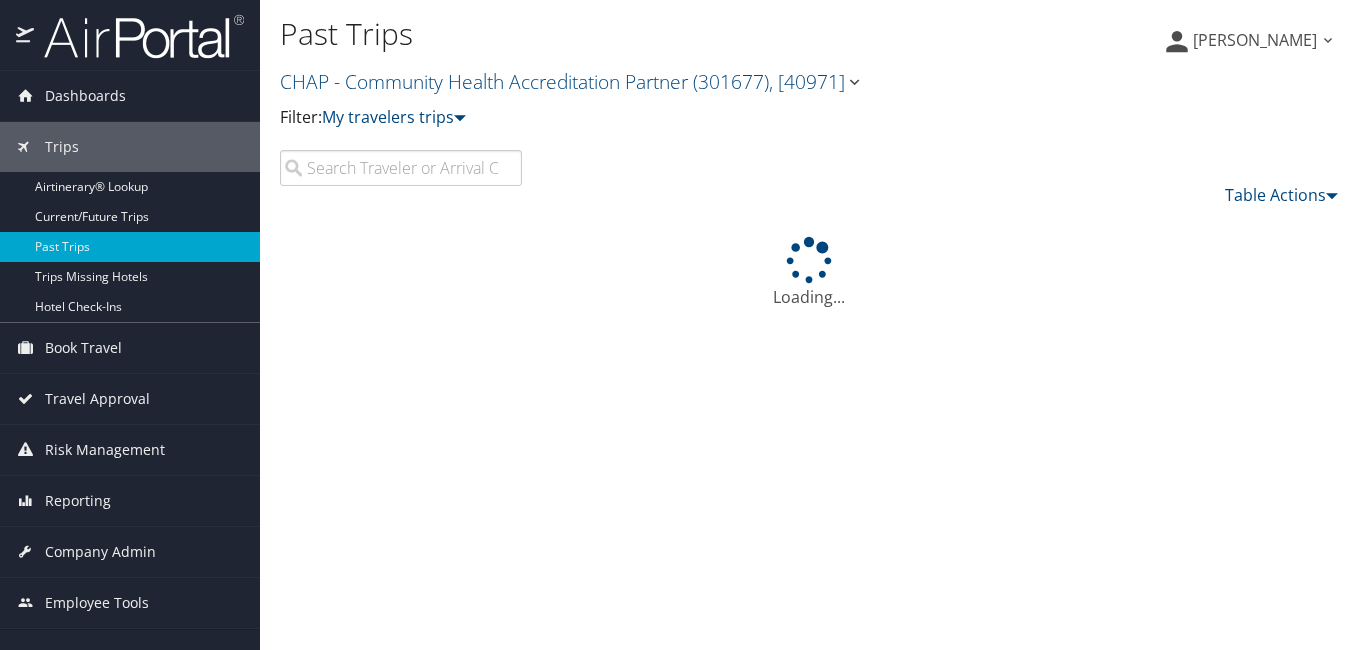 click at bounding box center (401, 168) 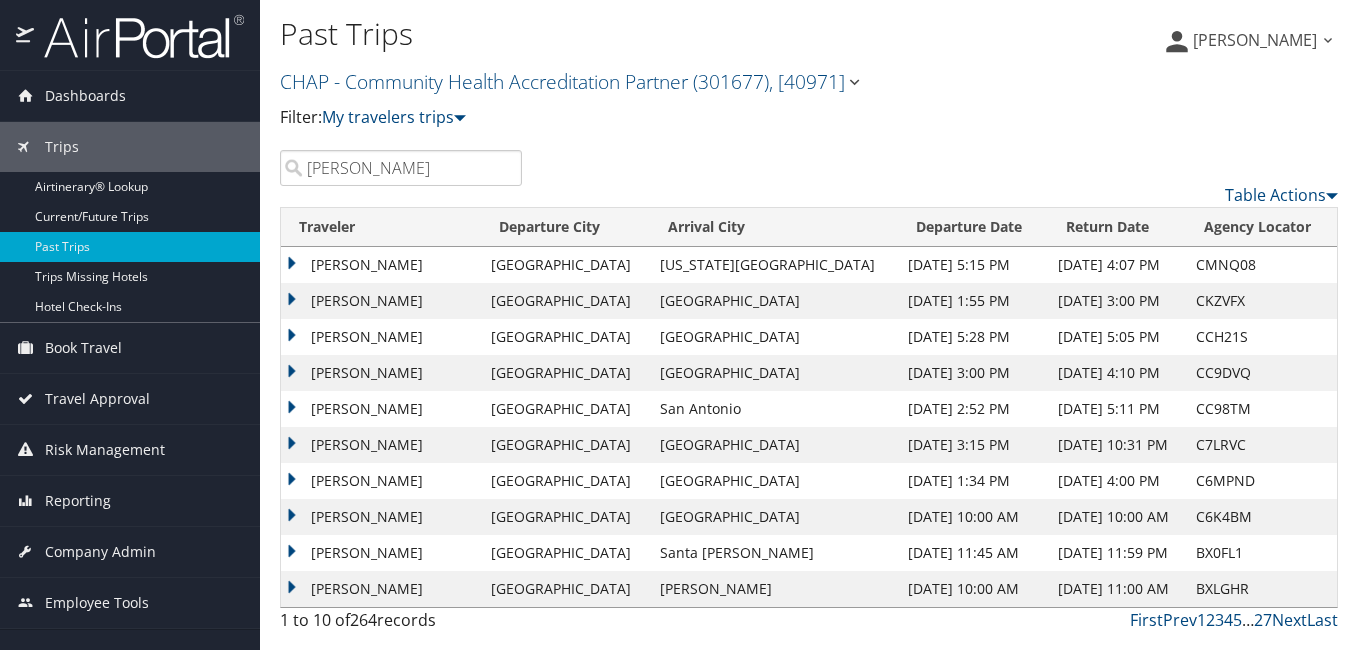 click on "[PERSON_NAME]" at bounding box center (381, 265) 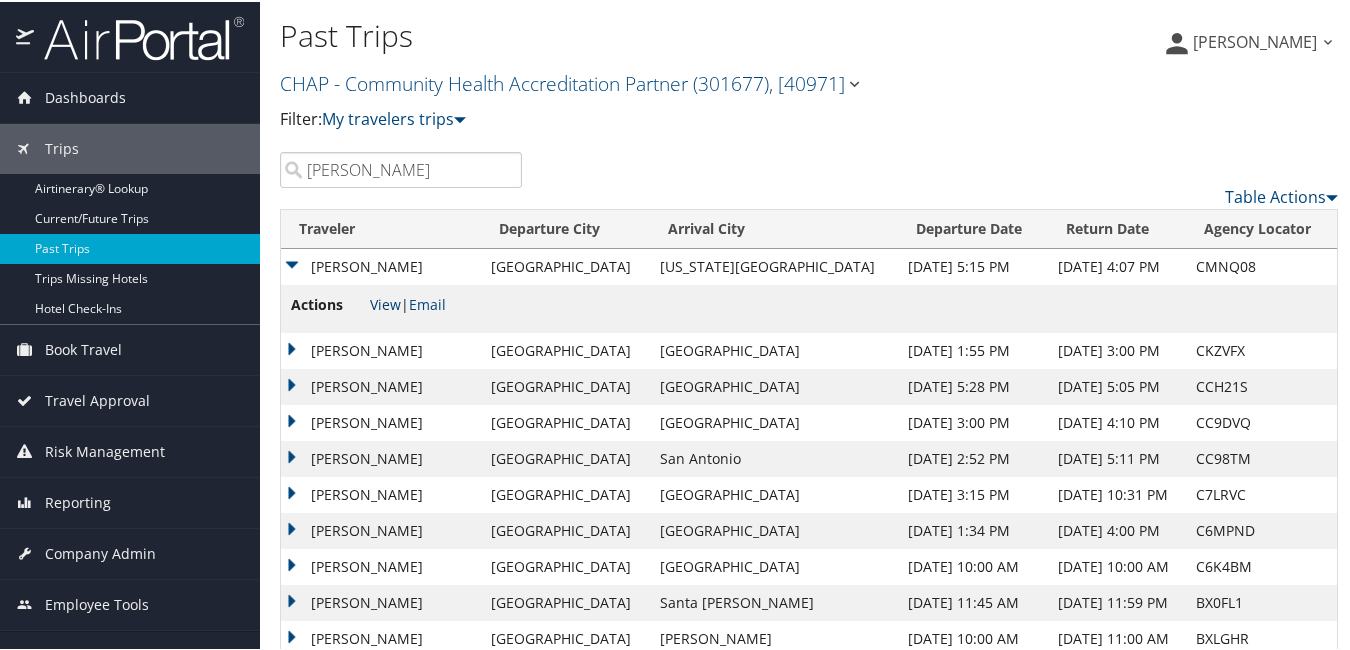 click on "View" at bounding box center [385, 302] 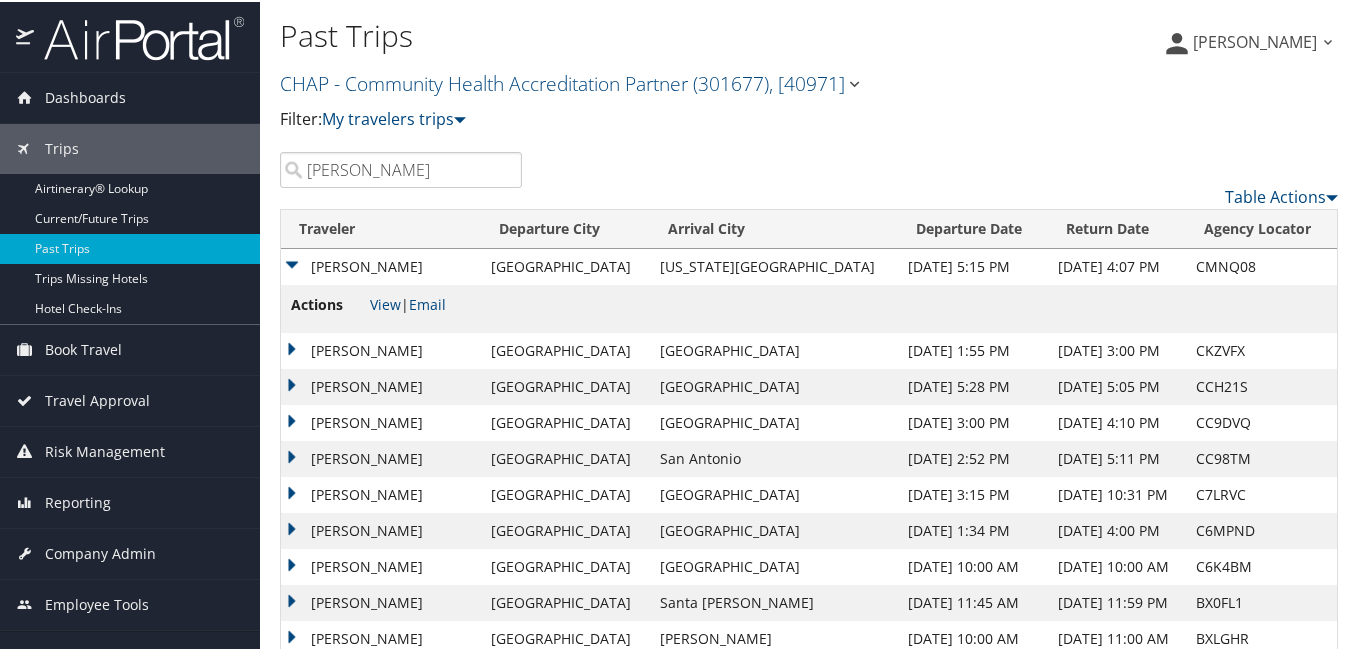 drag, startPoint x: 402, startPoint y: 178, endPoint x: 392, endPoint y: 177, distance: 10.049875 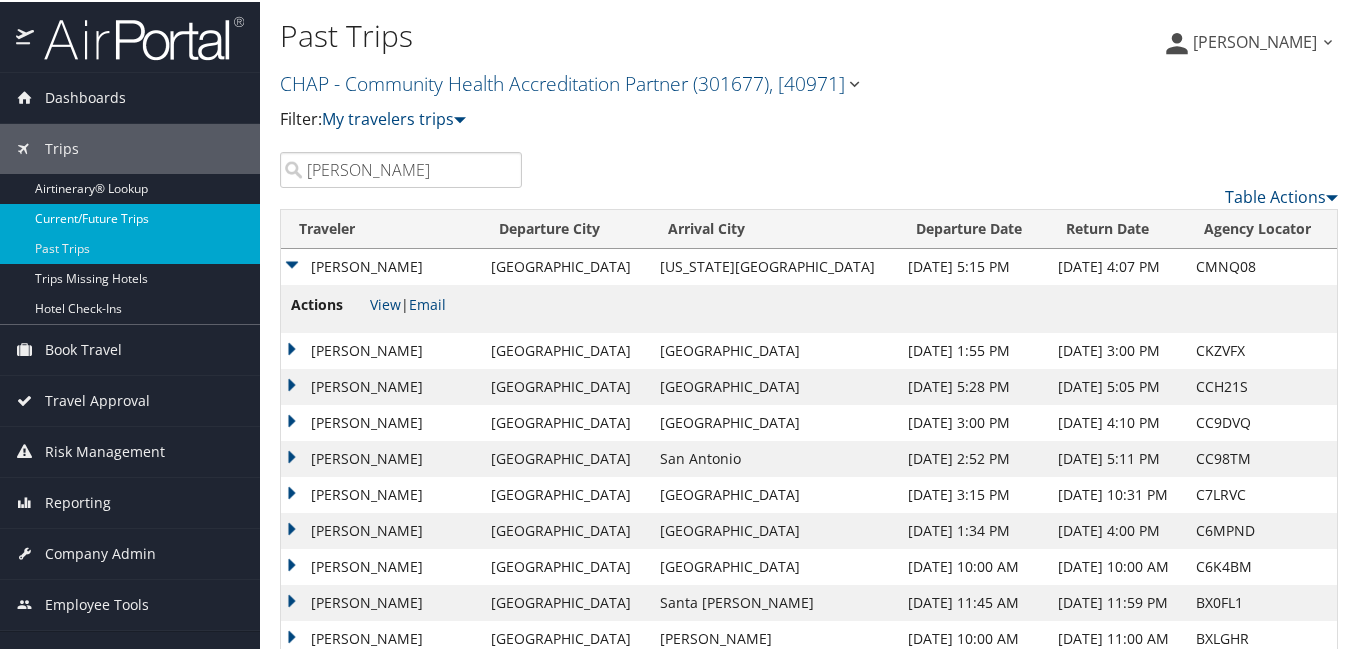 drag, startPoint x: 391, startPoint y: 180, endPoint x: 188, endPoint y: 206, distance: 204.65825 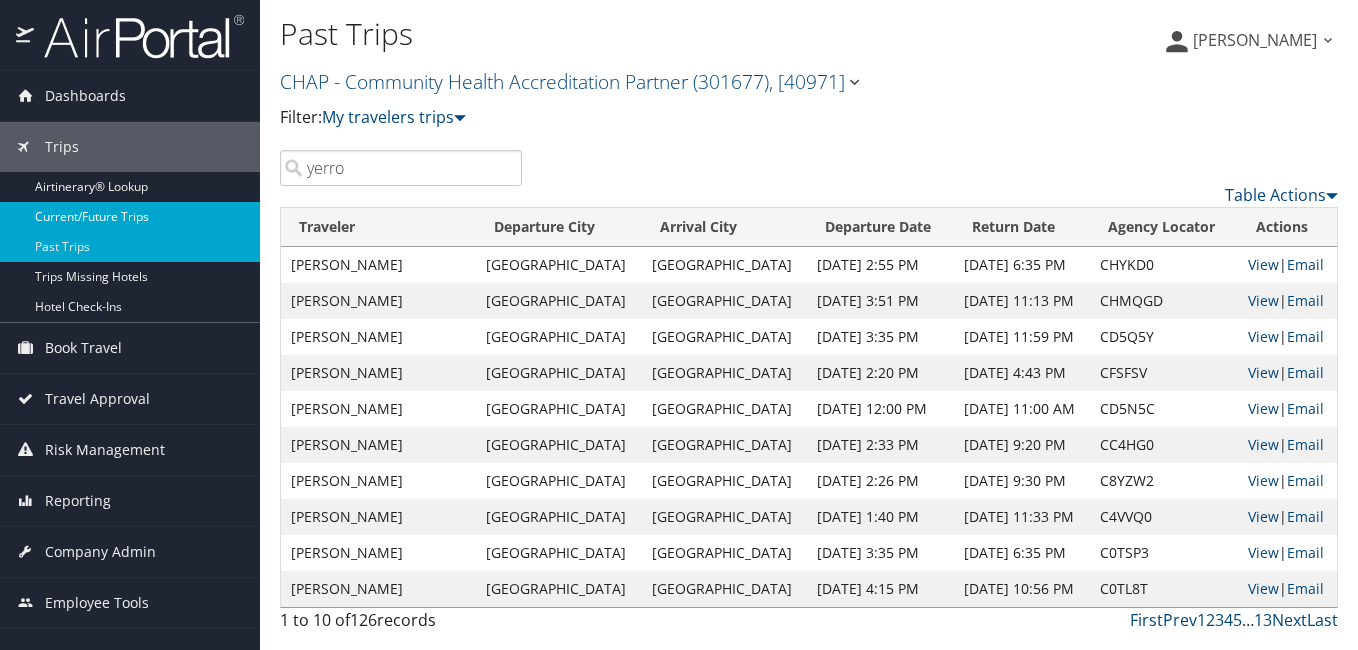 type on "yerro" 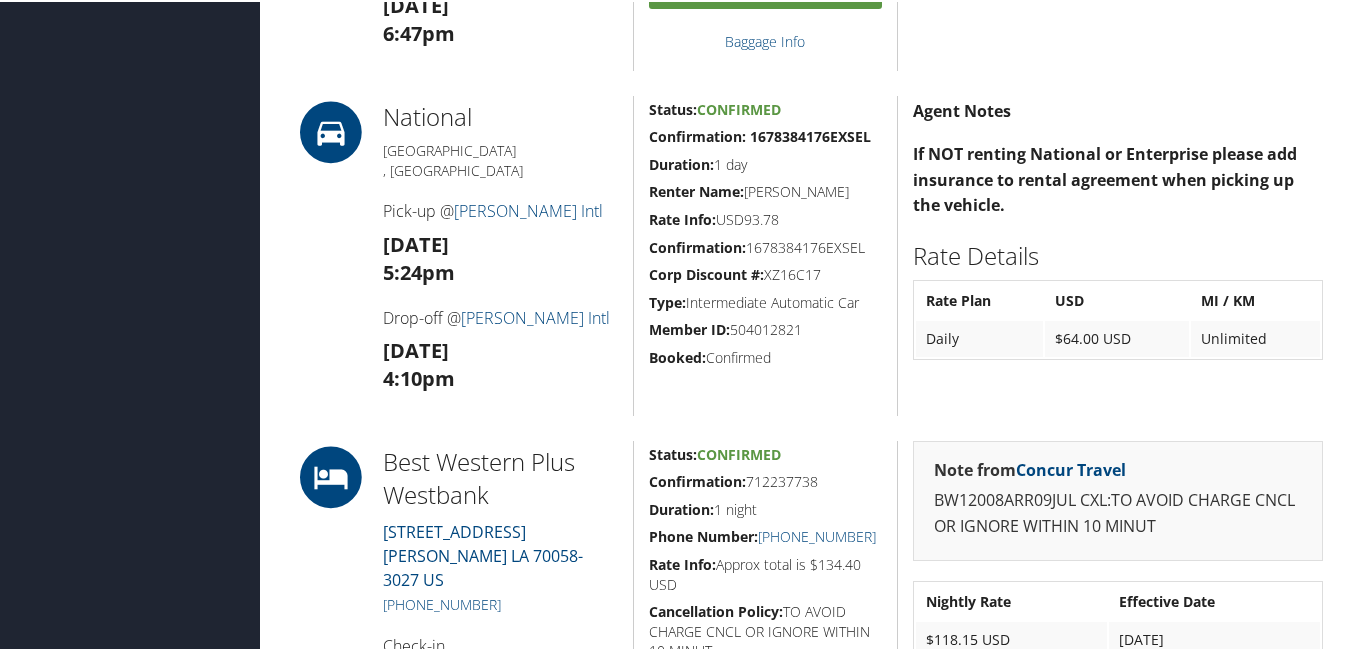 scroll, scrollTop: 2500, scrollLeft: 0, axis: vertical 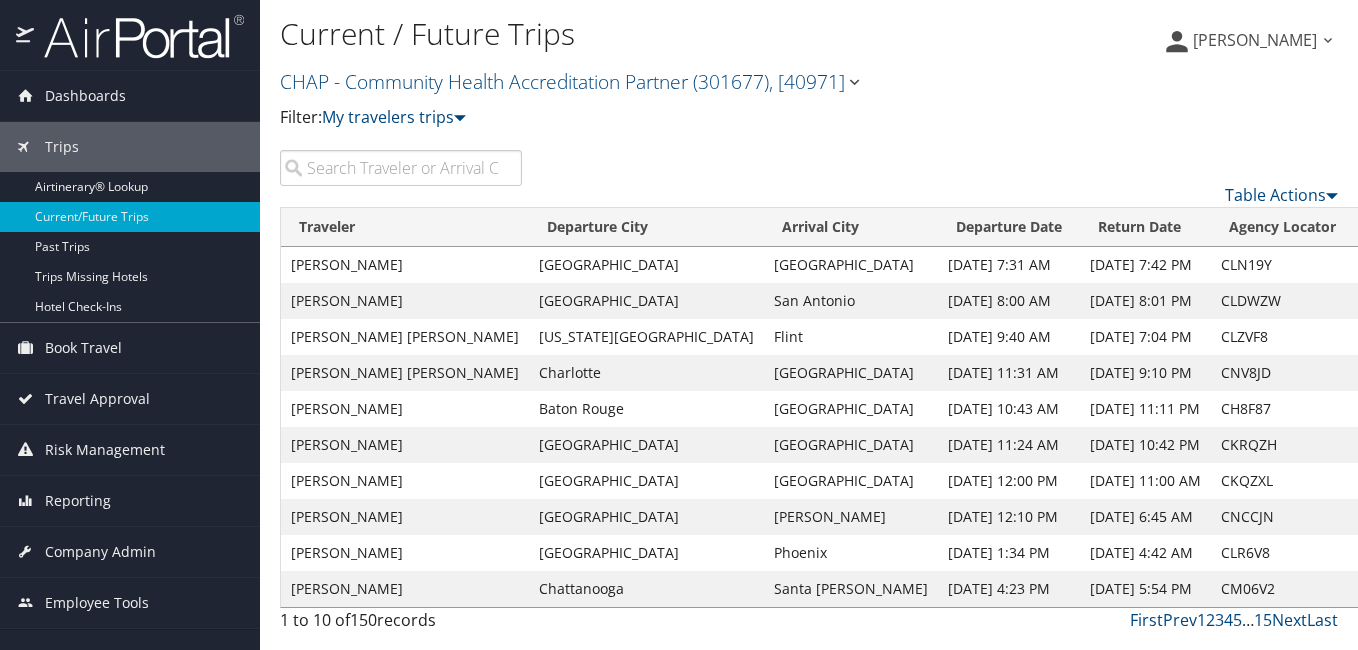 click at bounding box center (401, 168) 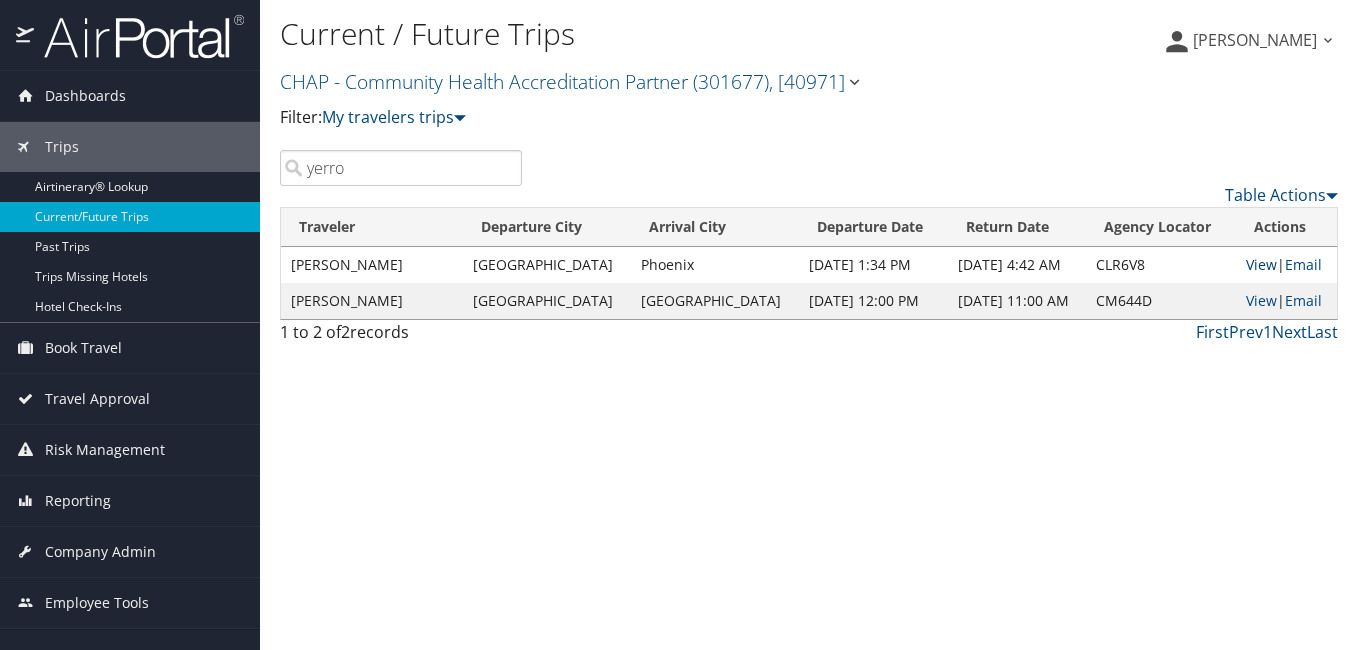 type on "yerro" 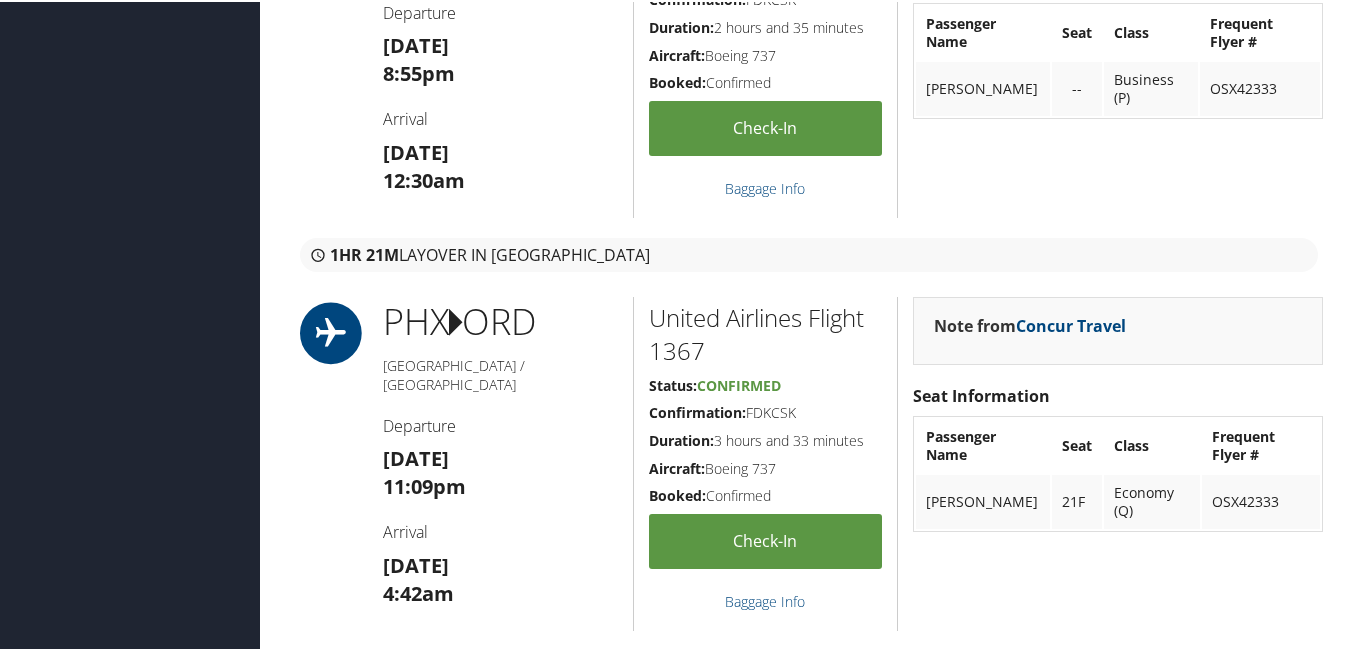 scroll, scrollTop: 2900, scrollLeft: 0, axis: vertical 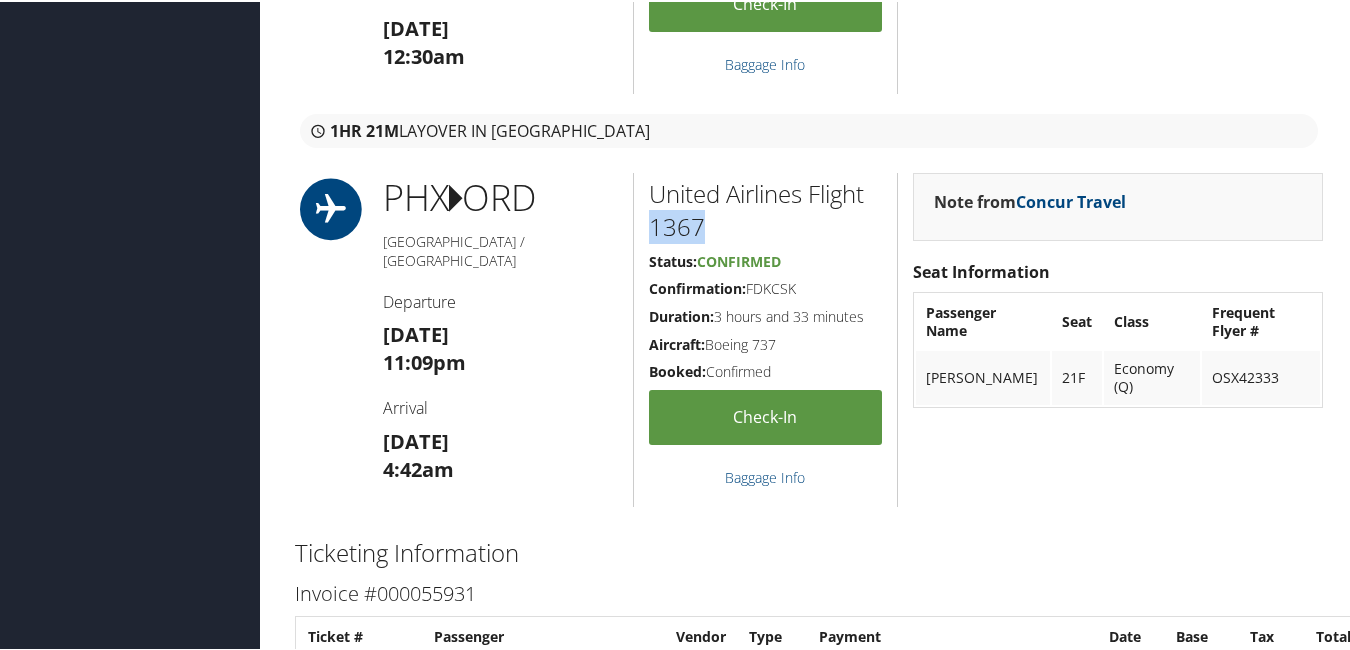 drag, startPoint x: 709, startPoint y: 233, endPoint x: 645, endPoint y: 232, distance: 64.00781 